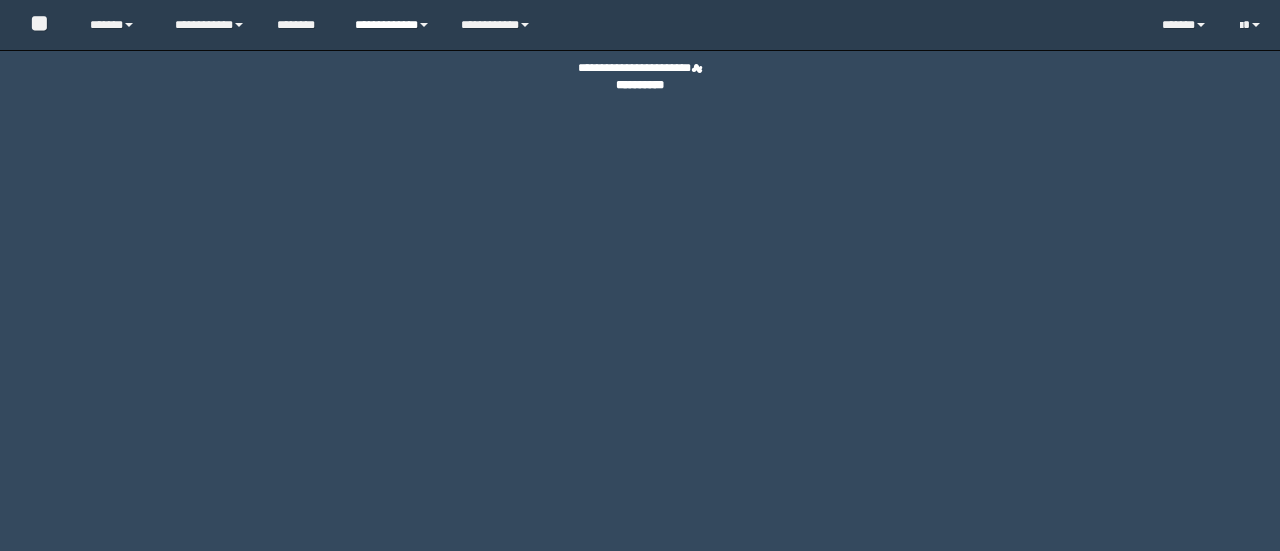 scroll, scrollTop: 0, scrollLeft: 0, axis: both 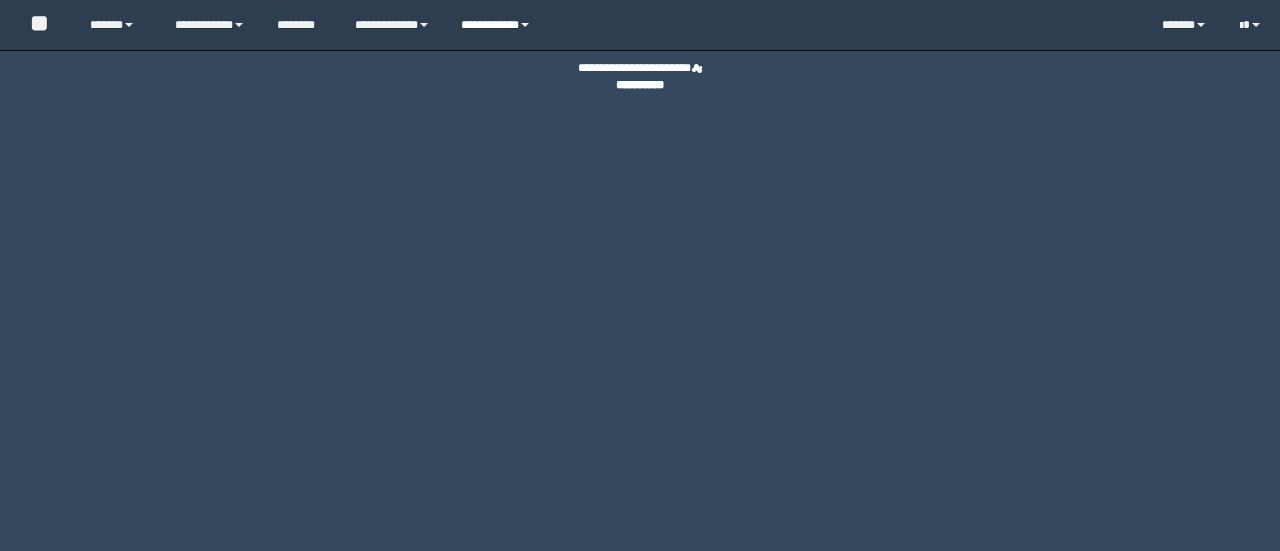 click on "**********" at bounding box center [498, 25] 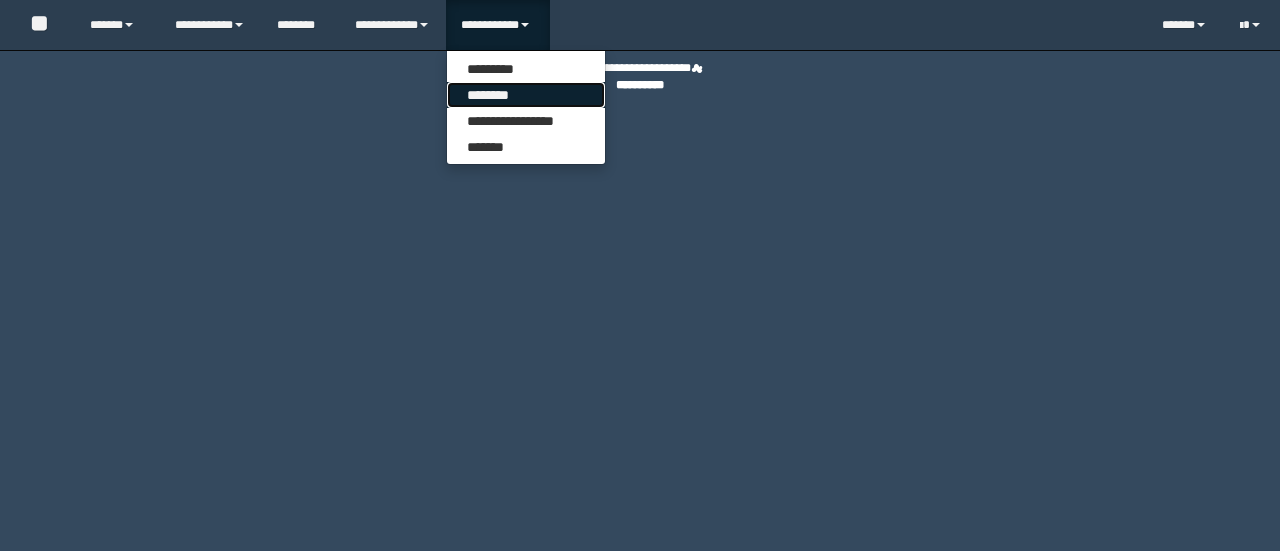 click on "********" at bounding box center [526, 95] 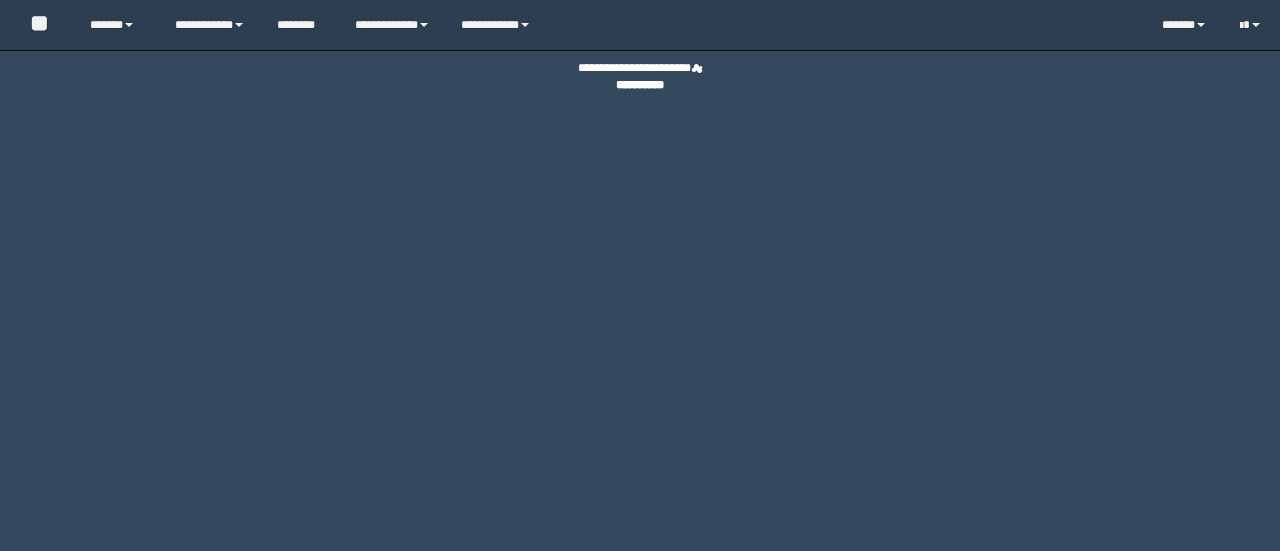 scroll, scrollTop: 0, scrollLeft: 0, axis: both 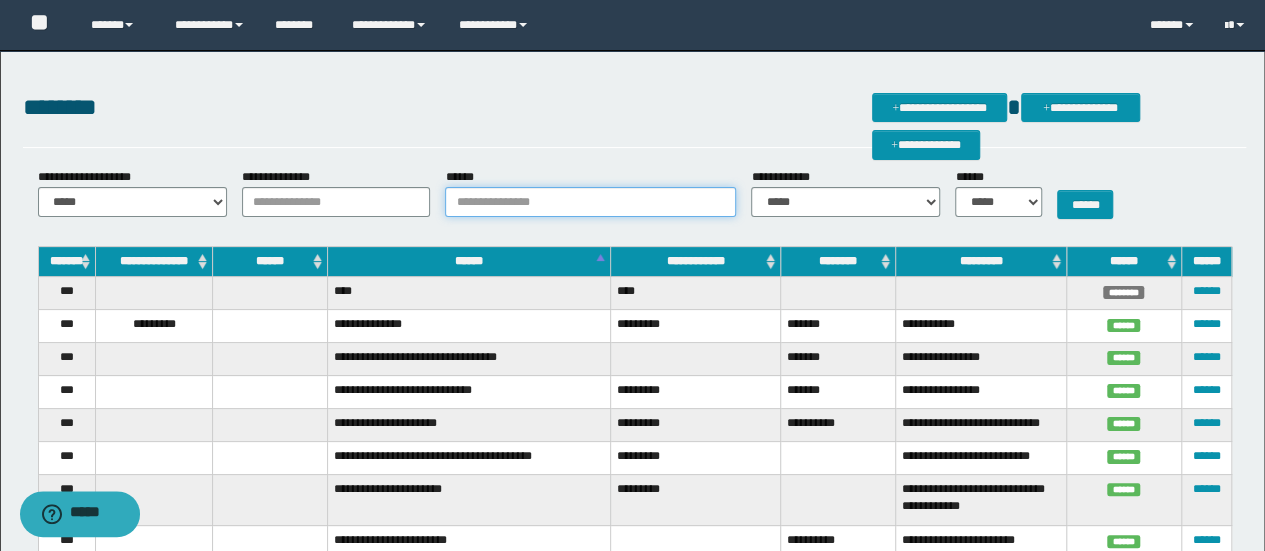 click on "******" at bounding box center (590, 202) 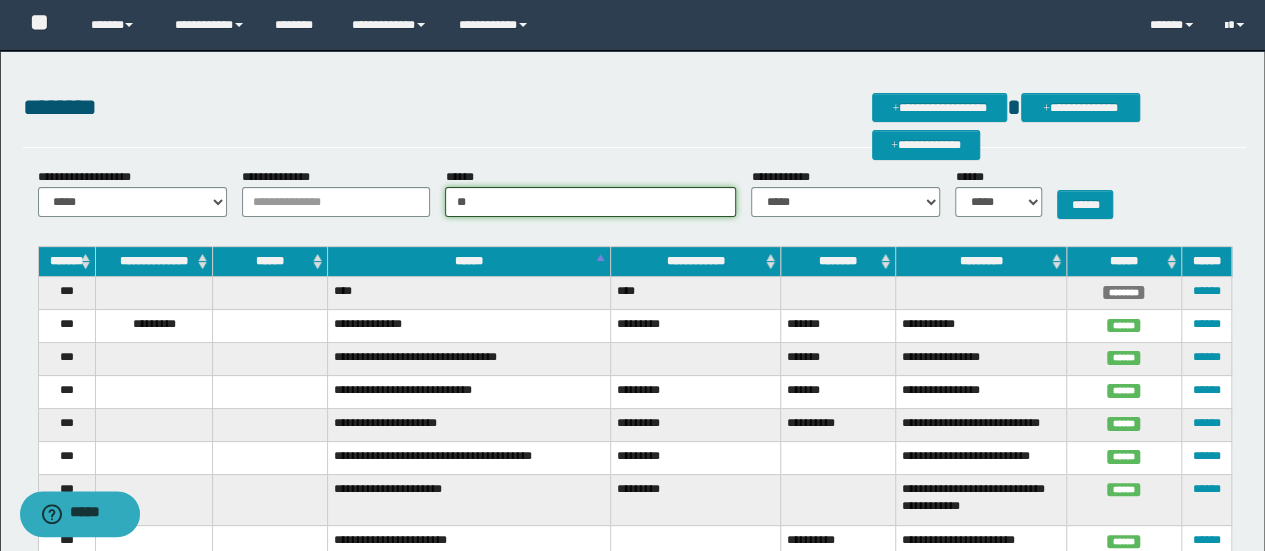 type on "*" 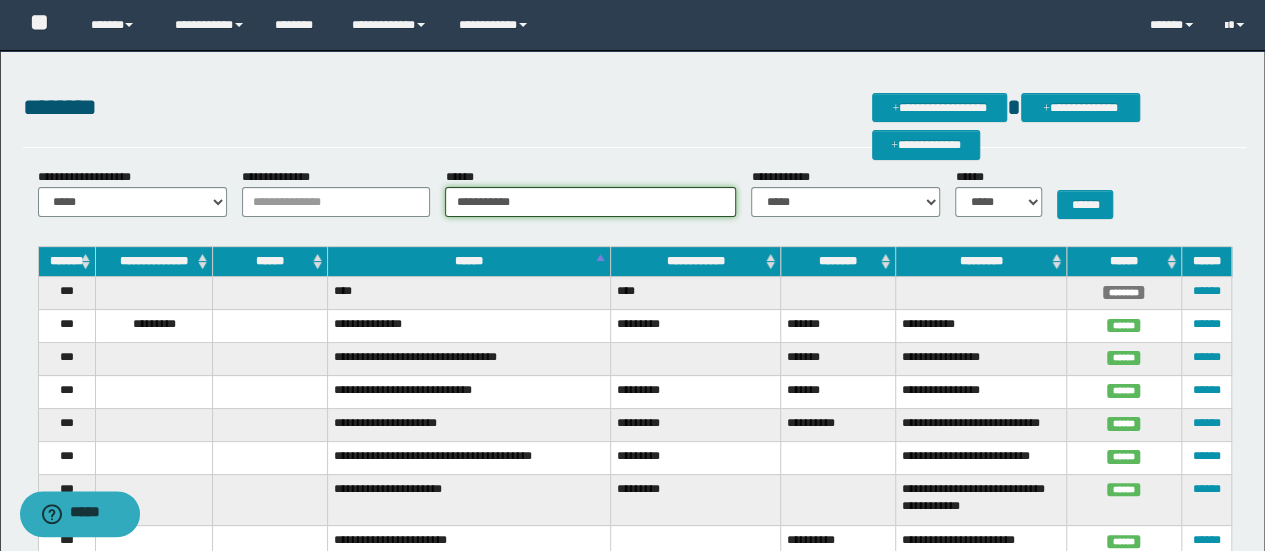 type on "**********" 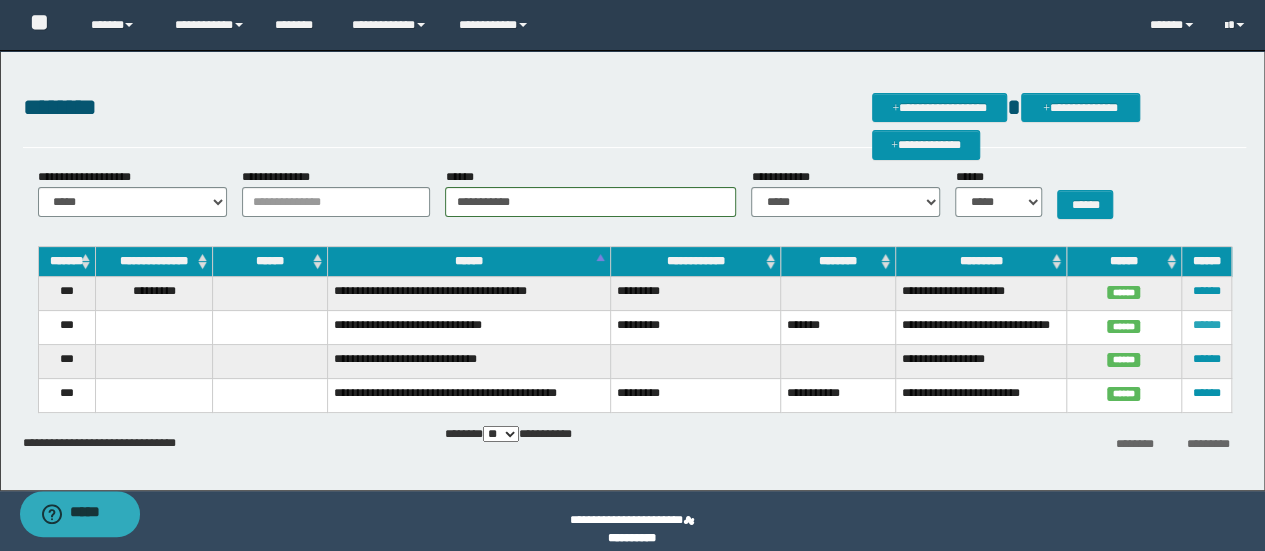 click on "******" at bounding box center (1206, 325) 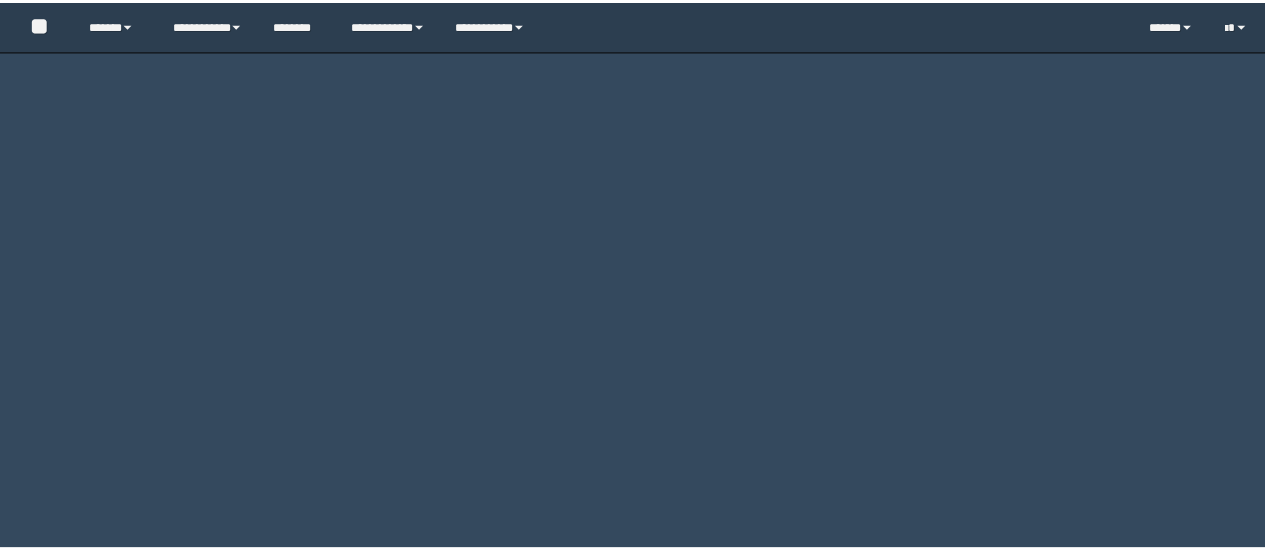 scroll, scrollTop: 0, scrollLeft: 0, axis: both 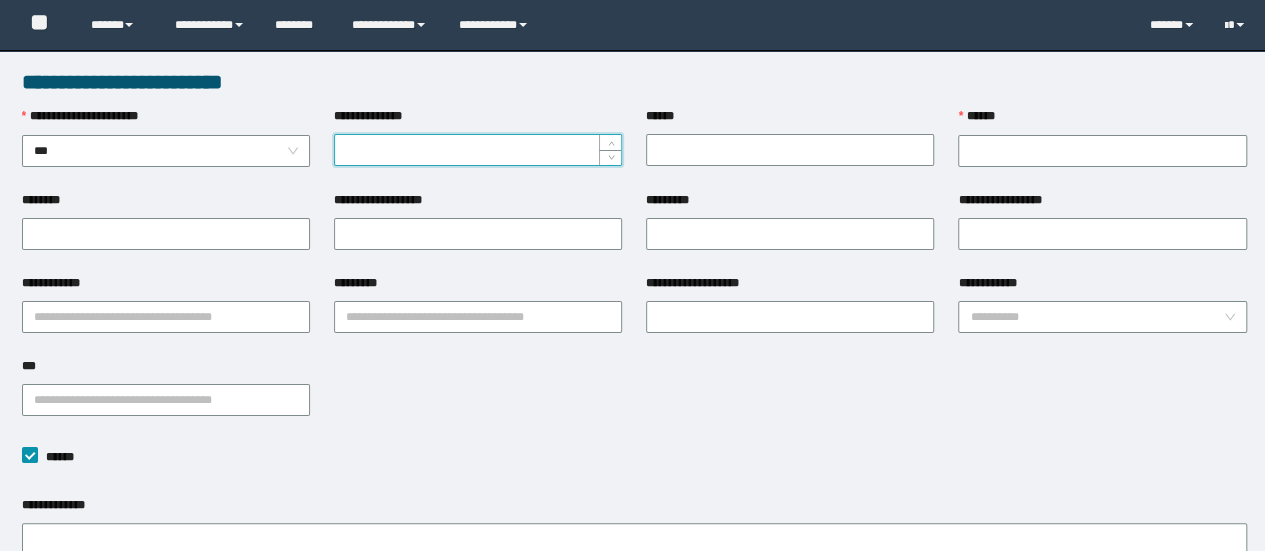 type on "**********" 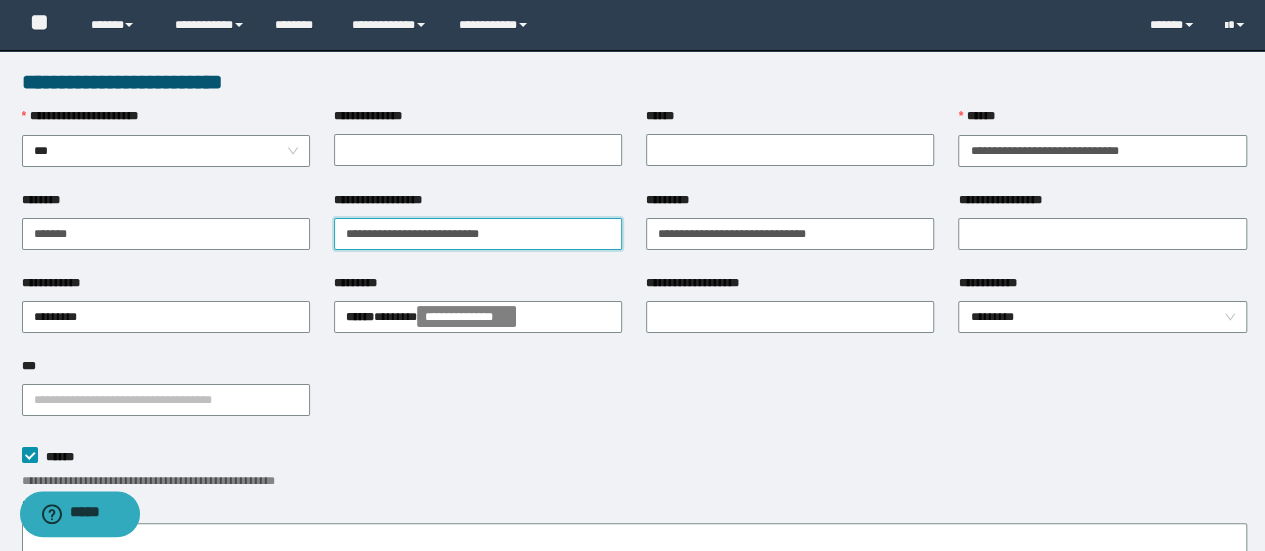 drag, startPoint x: 529, startPoint y: 238, endPoint x: 328, endPoint y: 280, distance: 205.34119 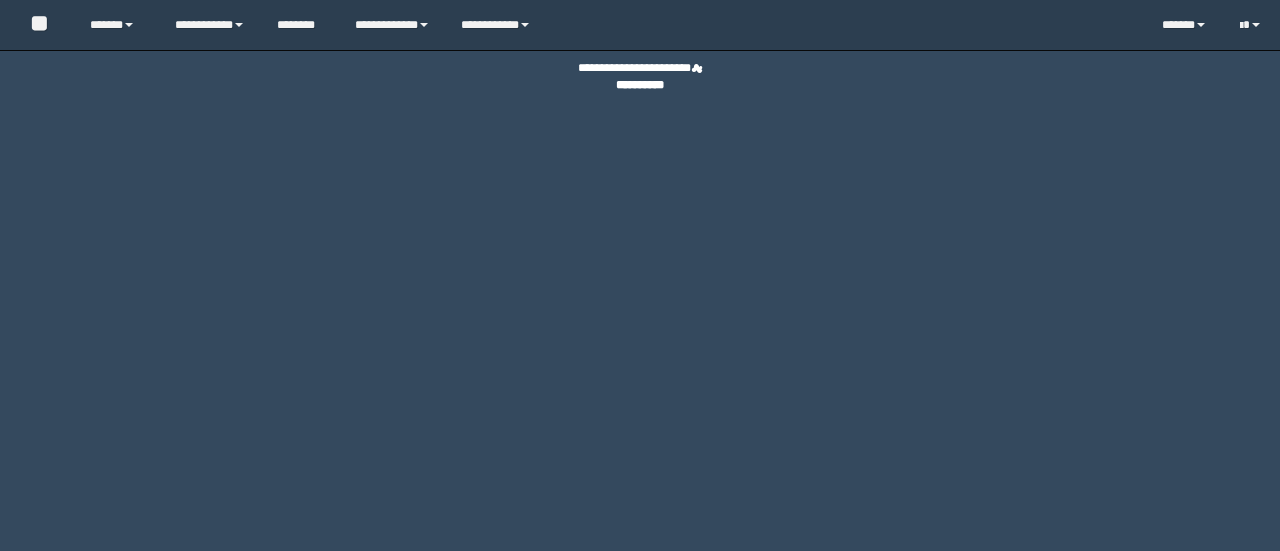 scroll, scrollTop: 0, scrollLeft: 0, axis: both 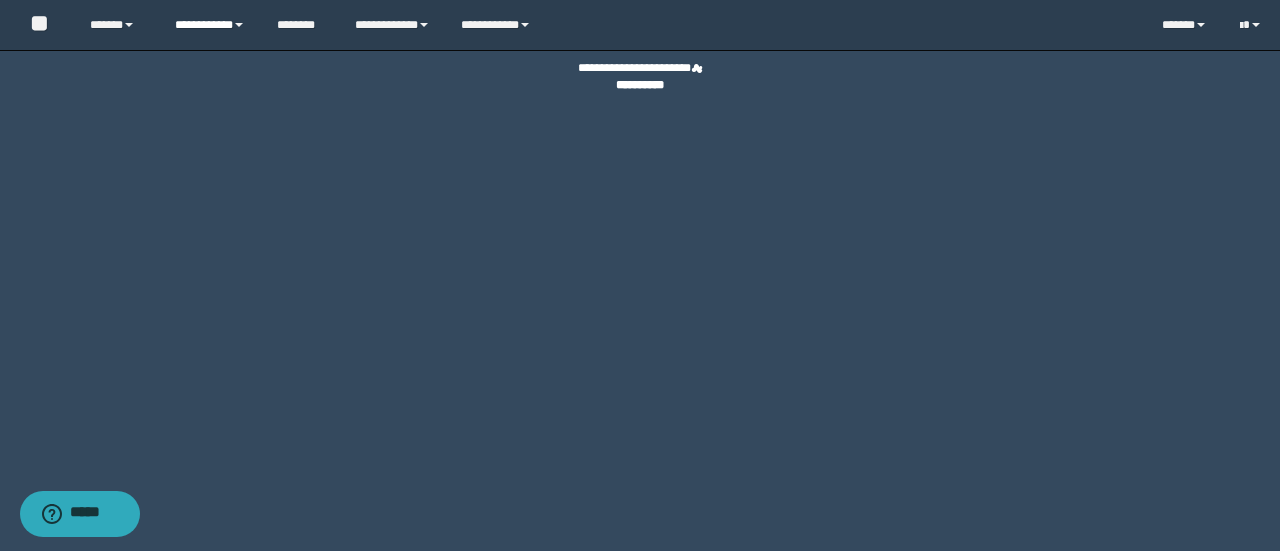 drag, startPoint x: 240, startPoint y: 29, endPoint x: 240, endPoint y: 57, distance: 28 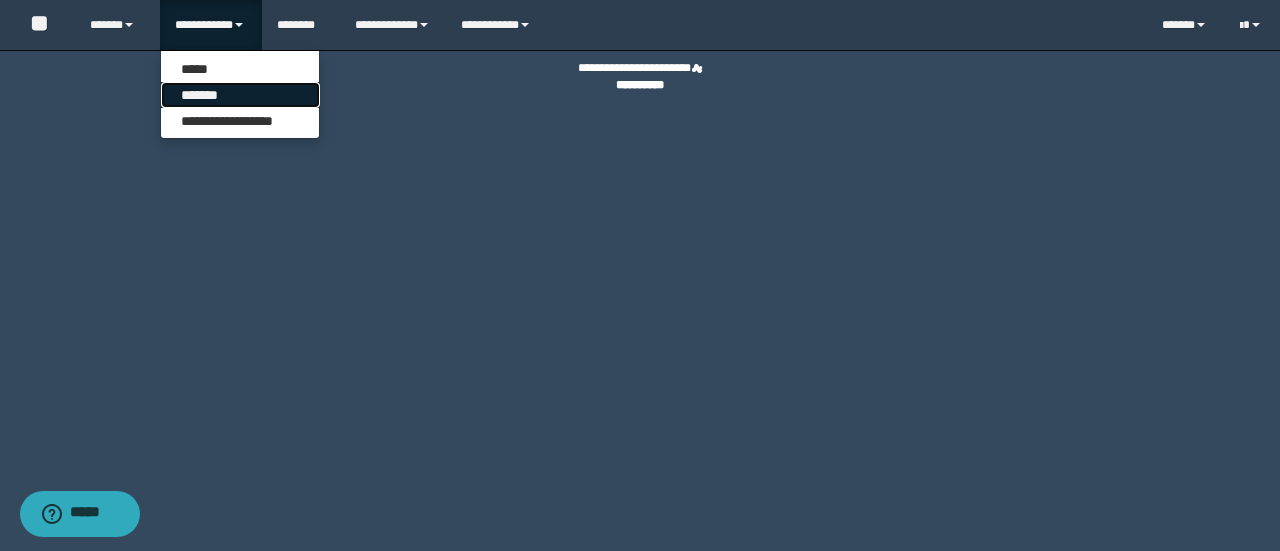 click on "*******" at bounding box center (240, 95) 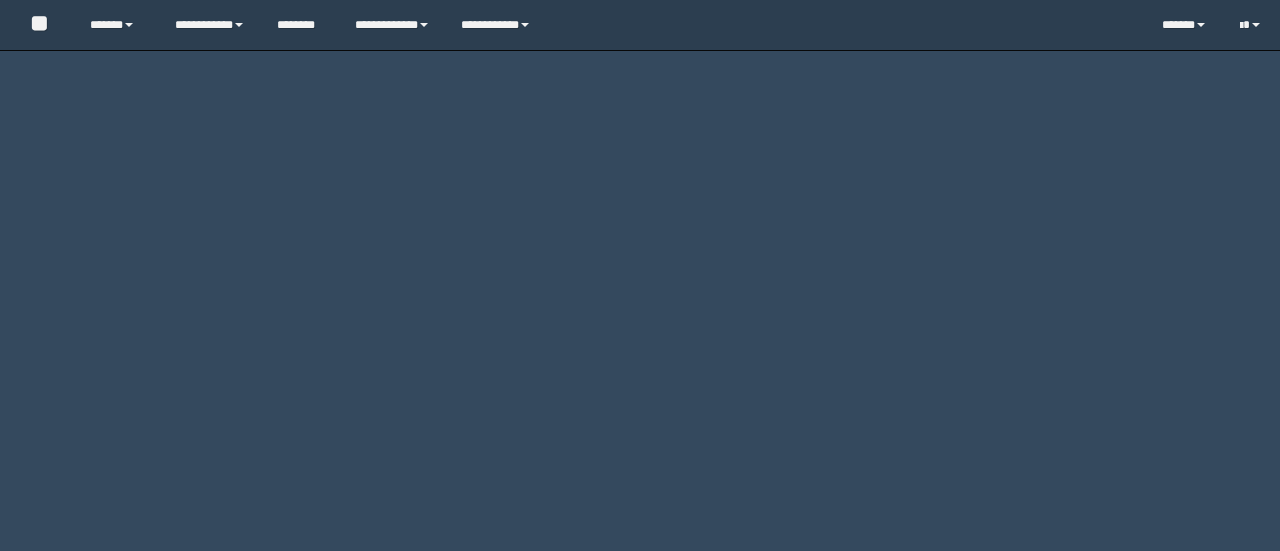 scroll, scrollTop: 0, scrollLeft: 0, axis: both 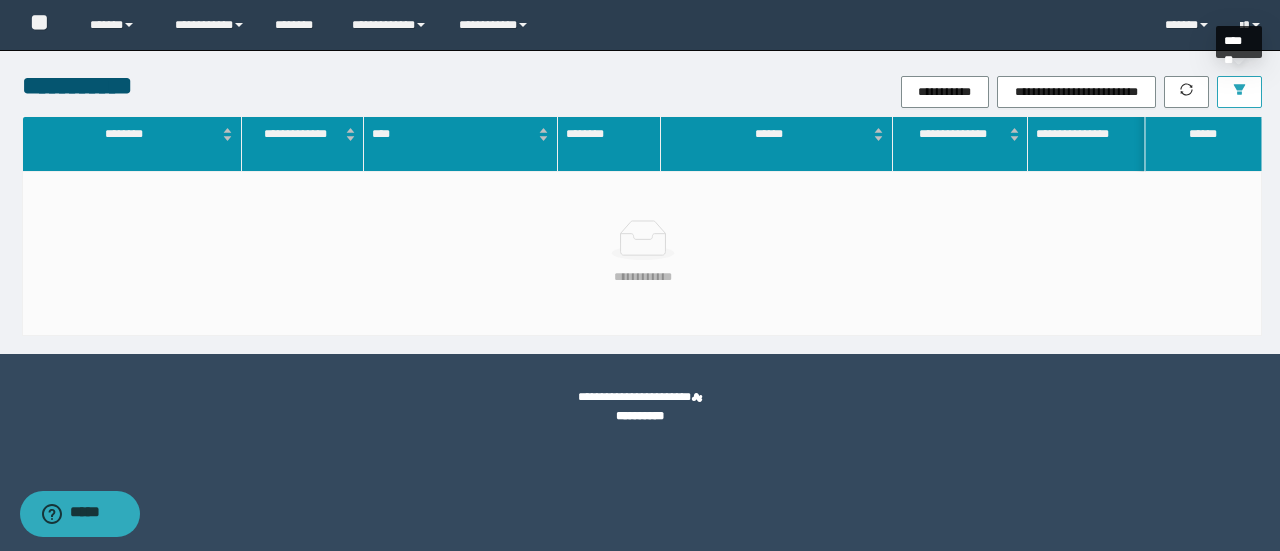 click 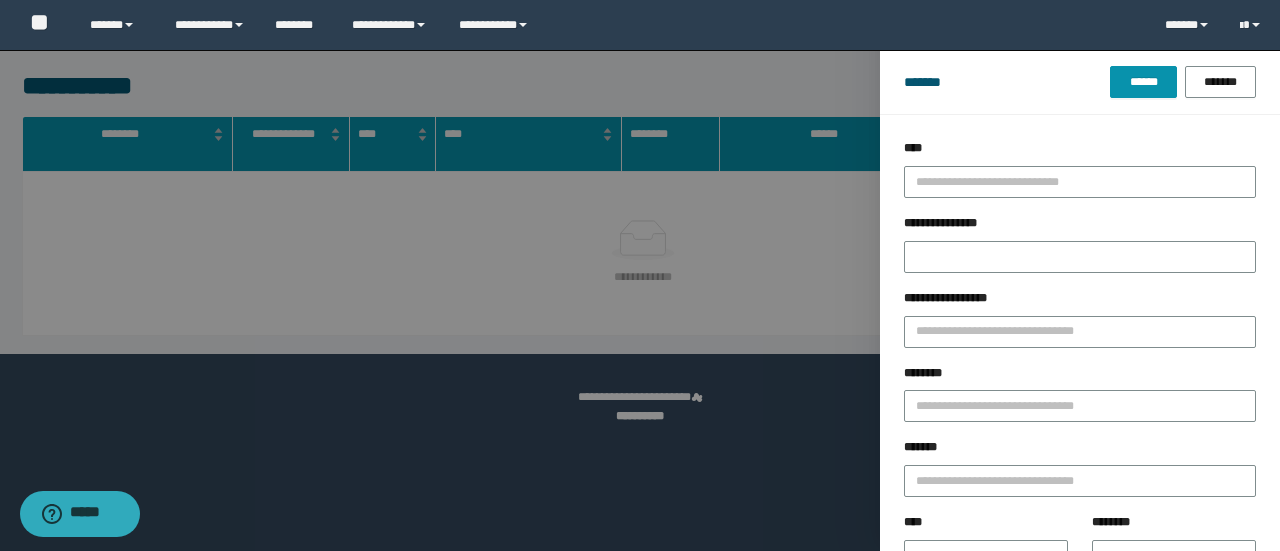 click on "********" at bounding box center [1080, 401] 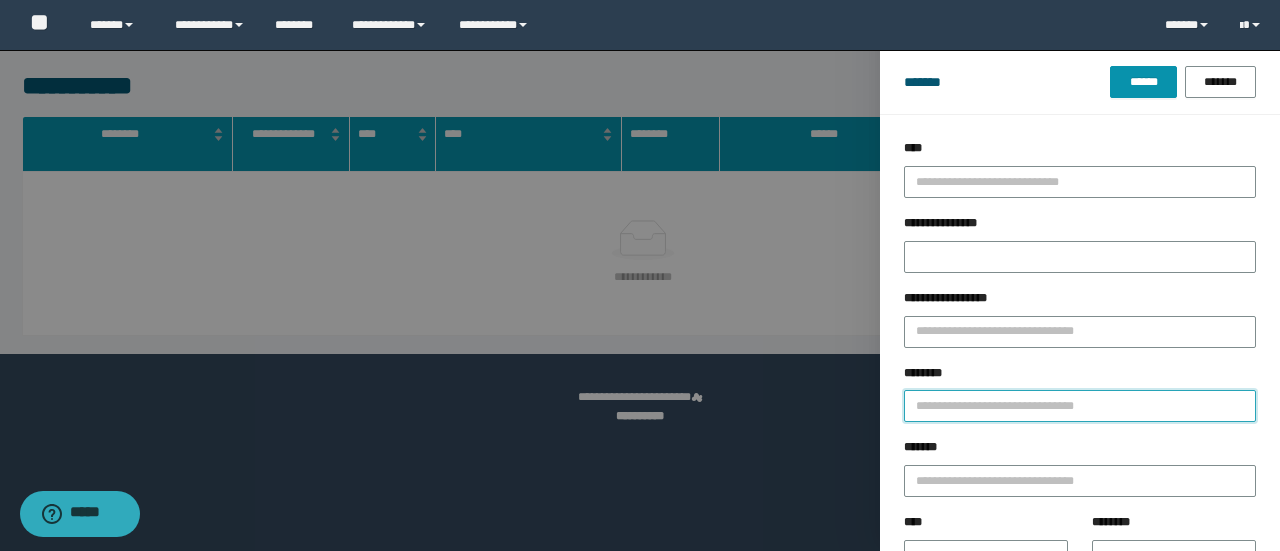 click on "********" at bounding box center [1080, 406] 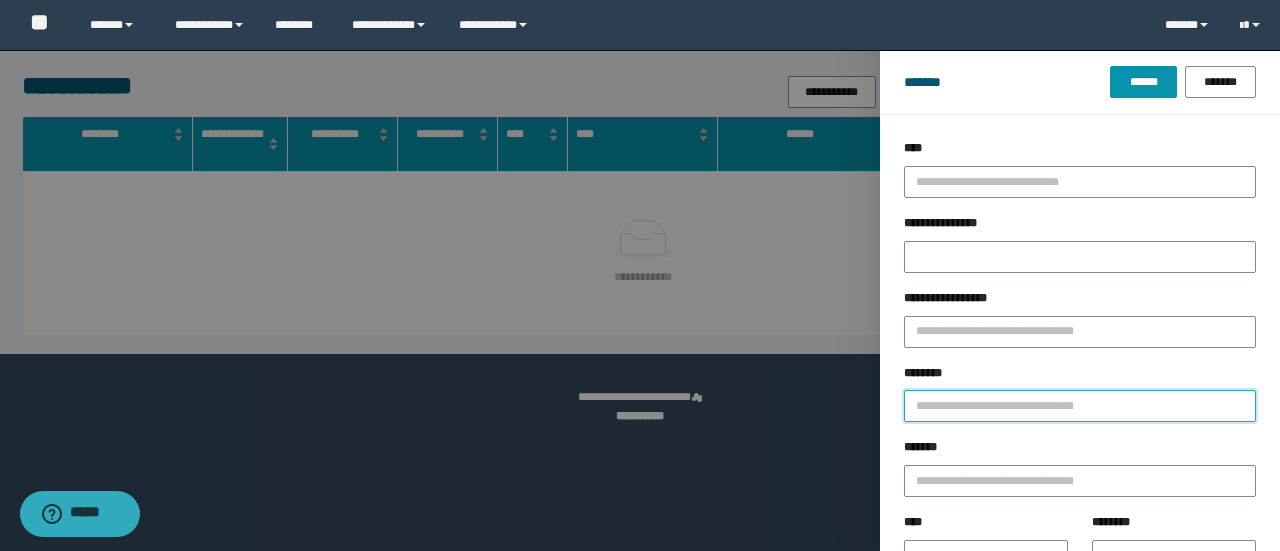 paste on "********" 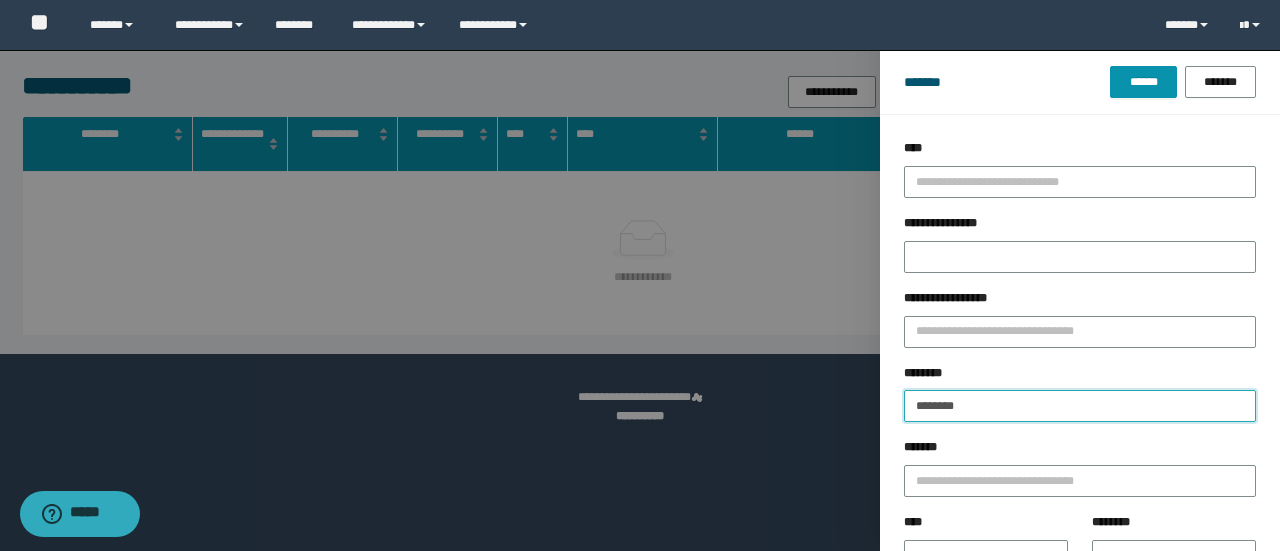 click on "******" at bounding box center (1143, 82) 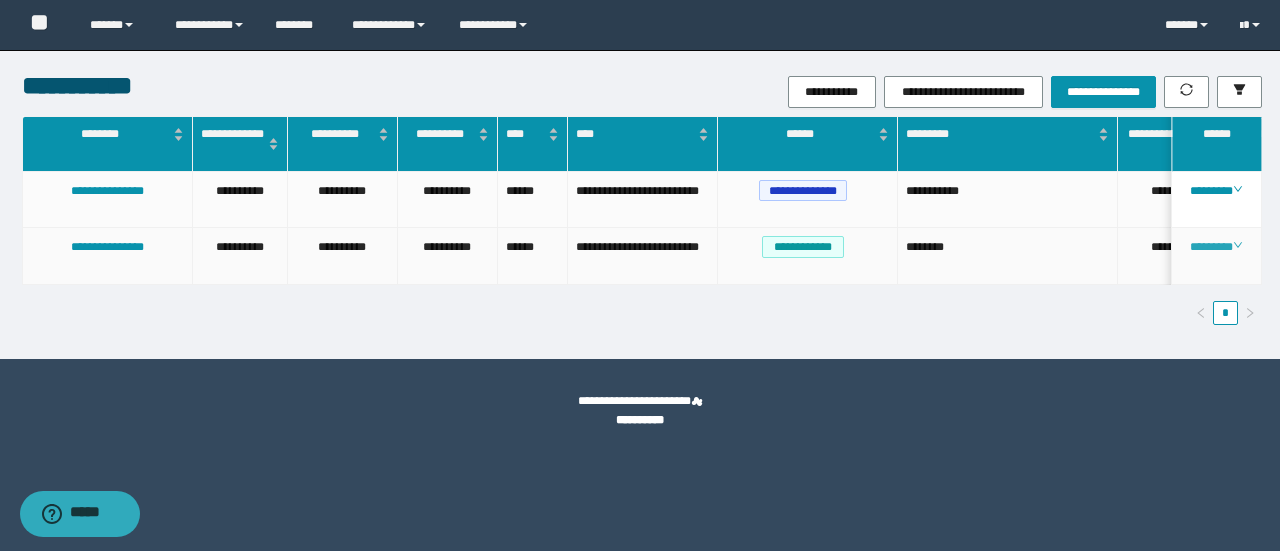 click on "********" at bounding box center [1216, 247] 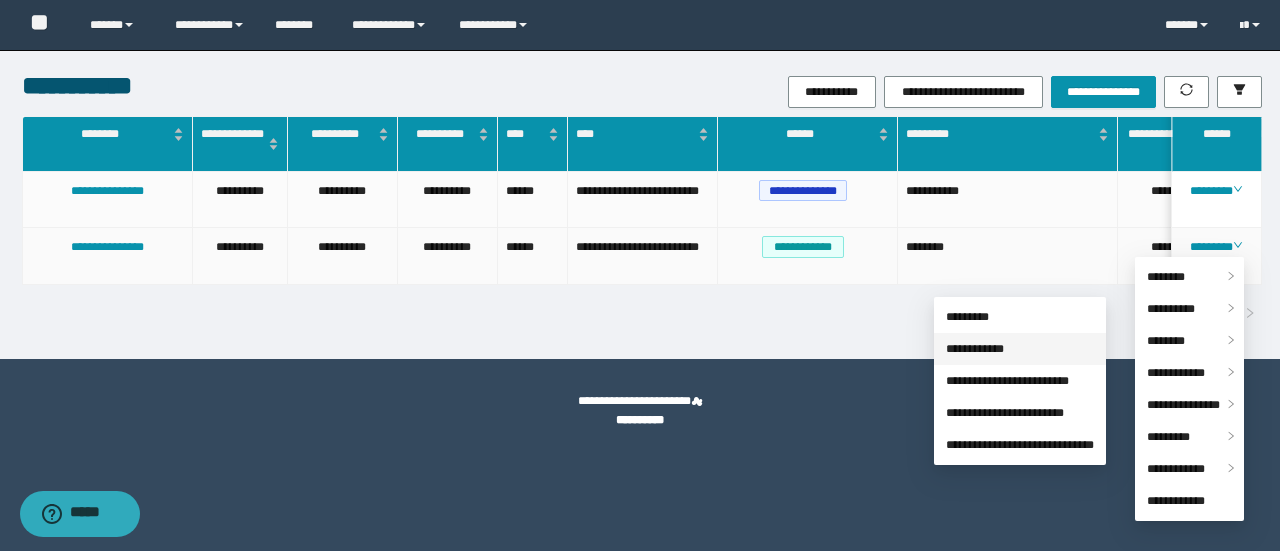 click on "**********" at bounding box center (975, 349) 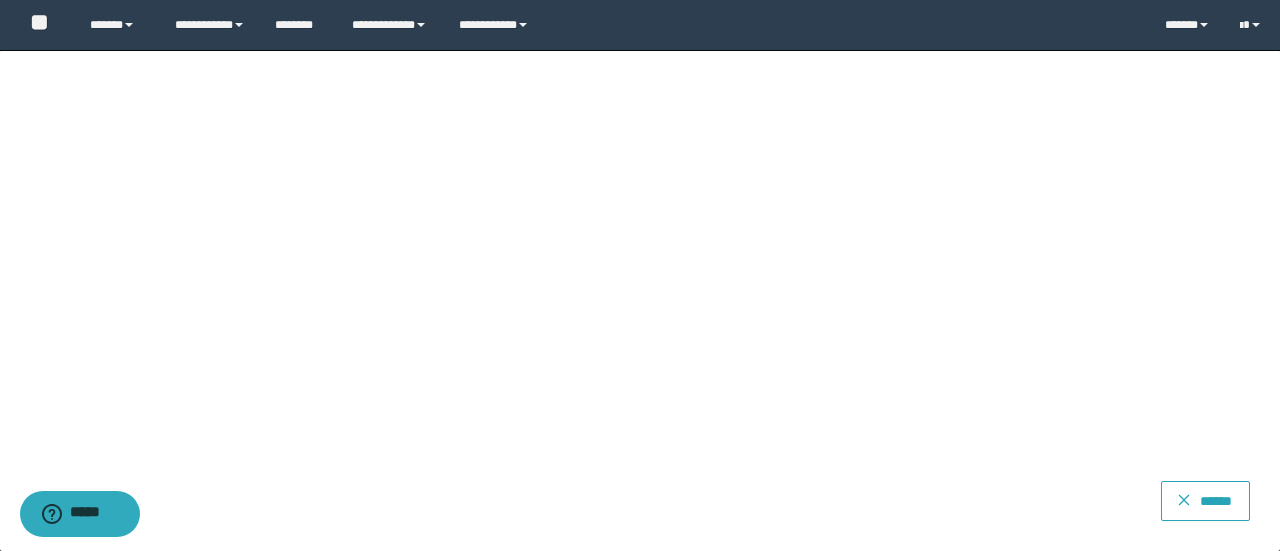 click on "******" at bounding box center (1216, 500) 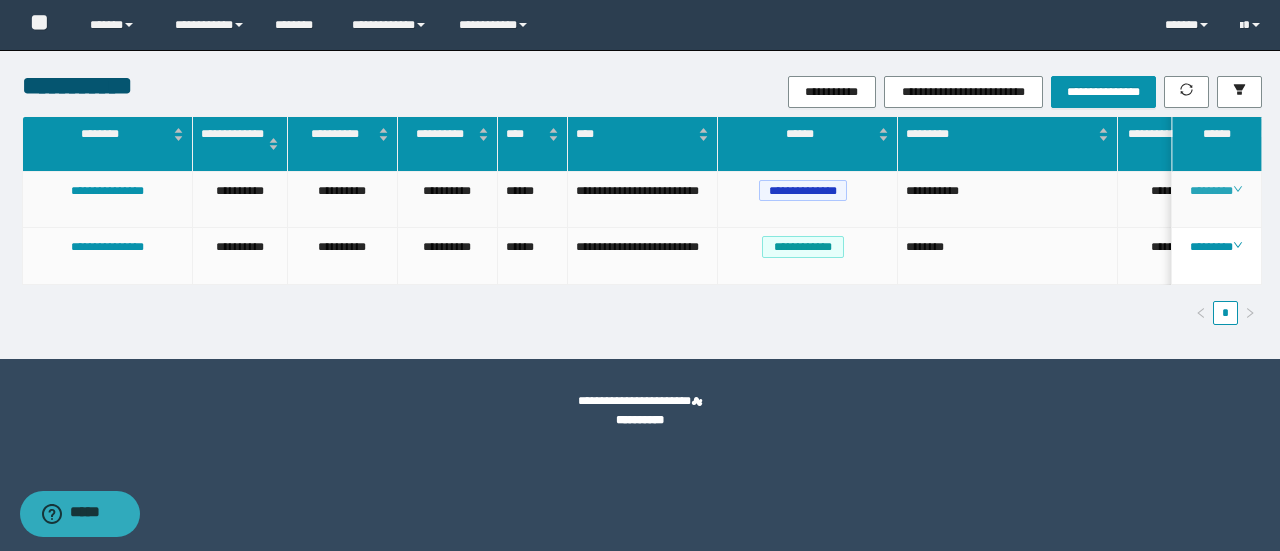 click on "********" at bounding box center [1216, 191] 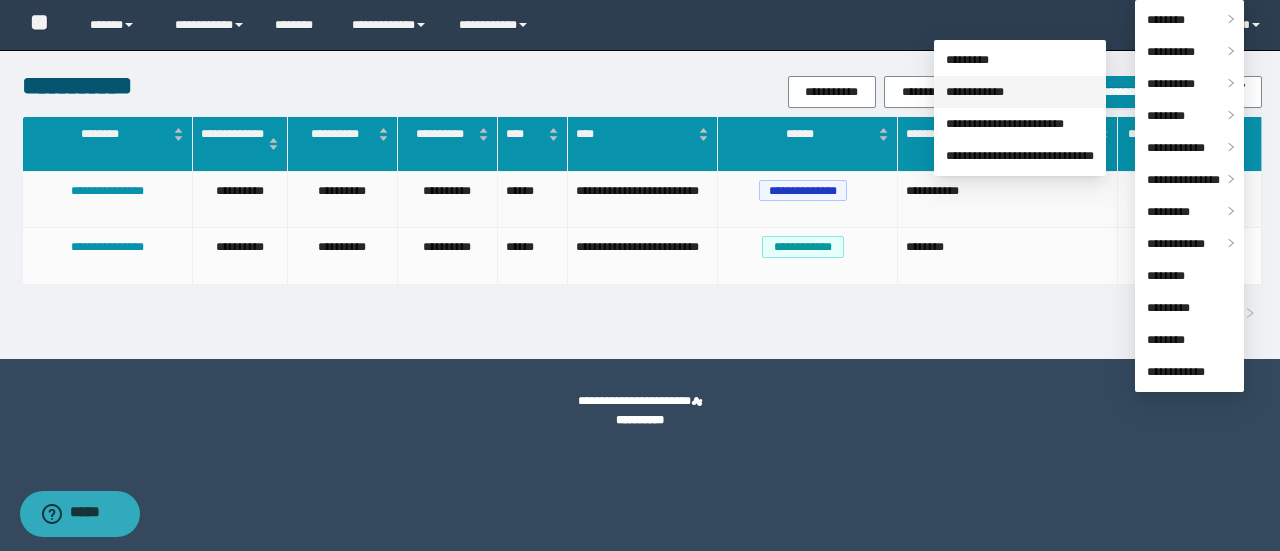 click on "**********" at bounding box center (975, 92) 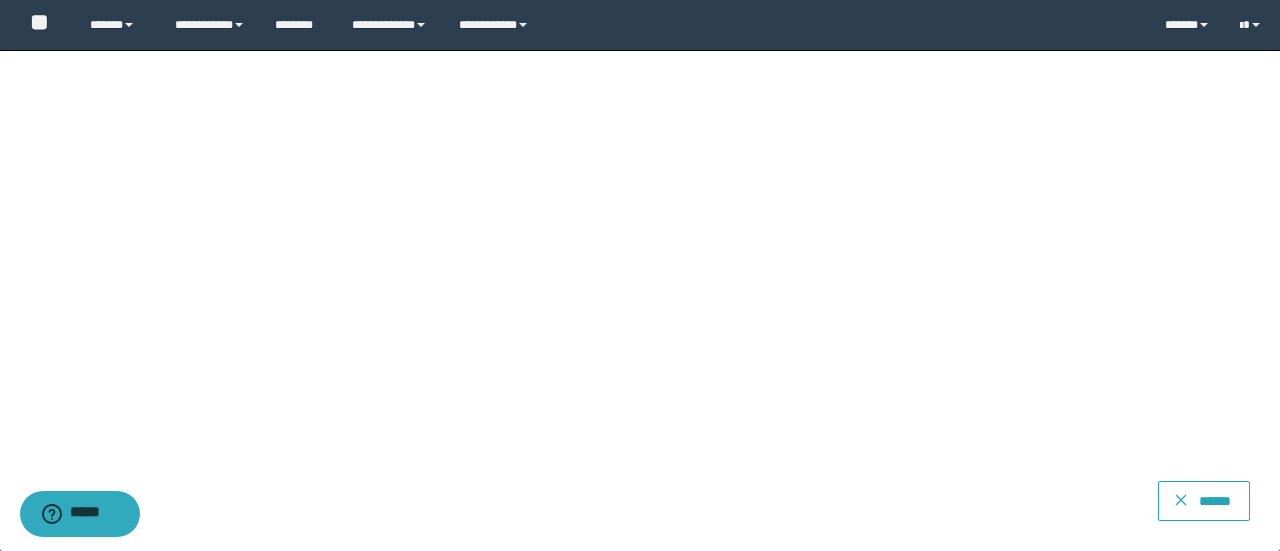 click on "******" at bounding box center (1204, 501) 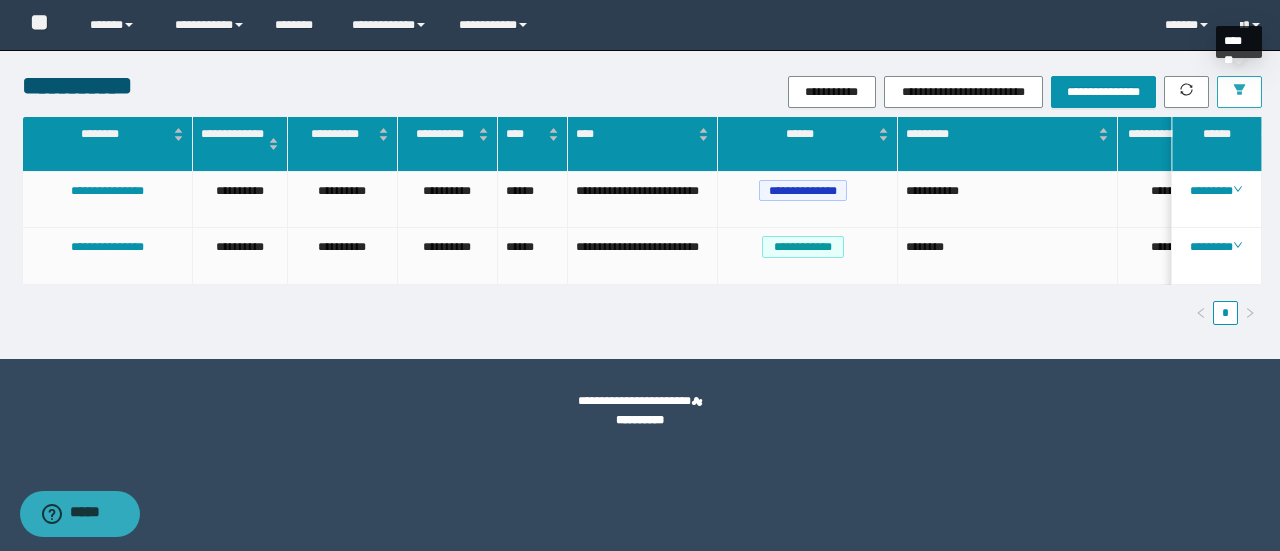 drag, startPoint x: 1240, startPoint y: 101, endPoint x: 1203, endPoint y: 139, distance: 53.037724 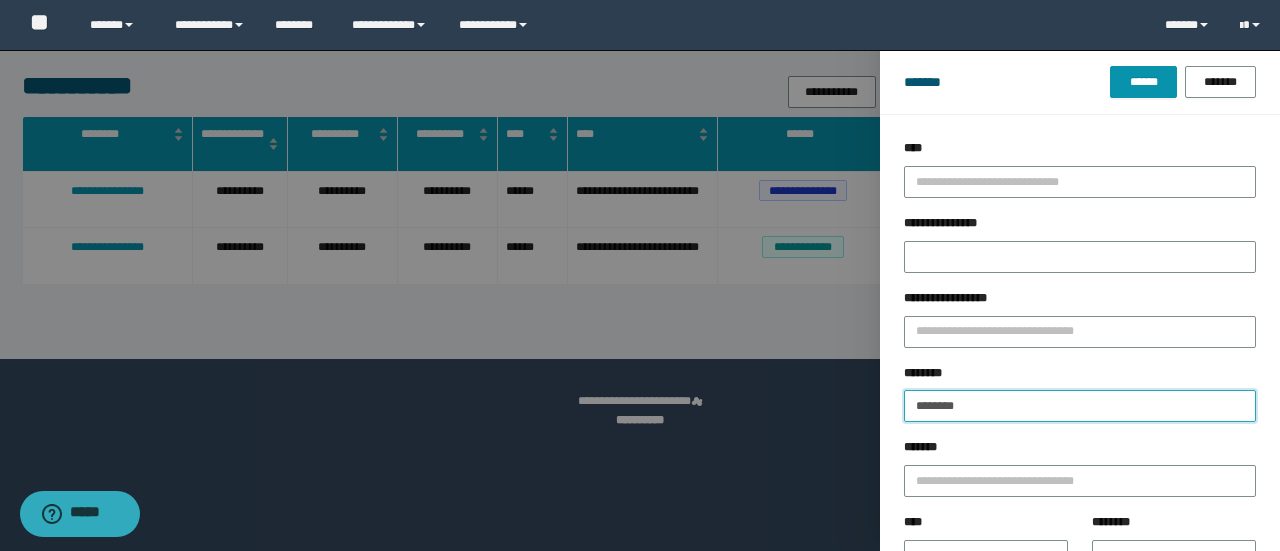 drag, startPoint x: 1020, startPoint y: 401, endPoint x: 451, endPoint y: 260, distance: 586.20984 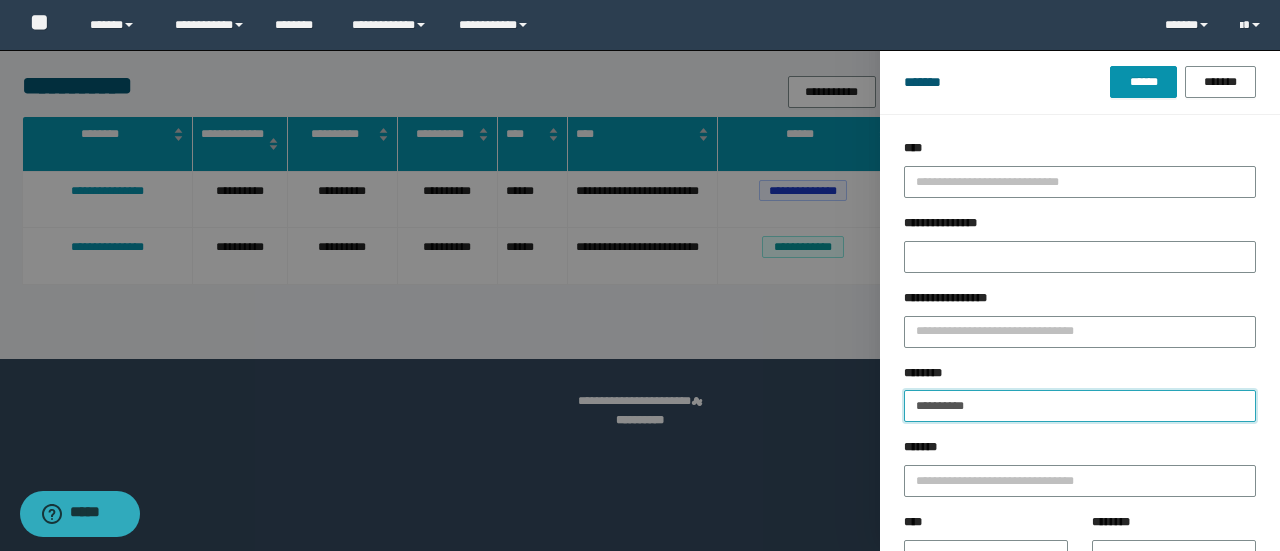 click on "******" at bounding box center (1143, 82) 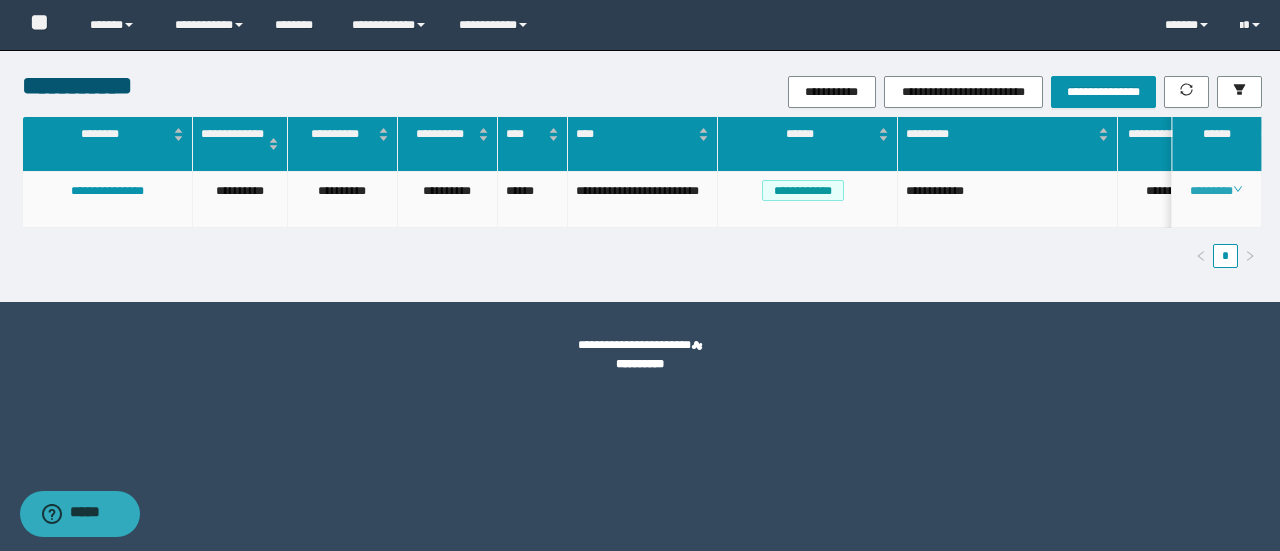click on "********" at bounding box center (1216, 191) 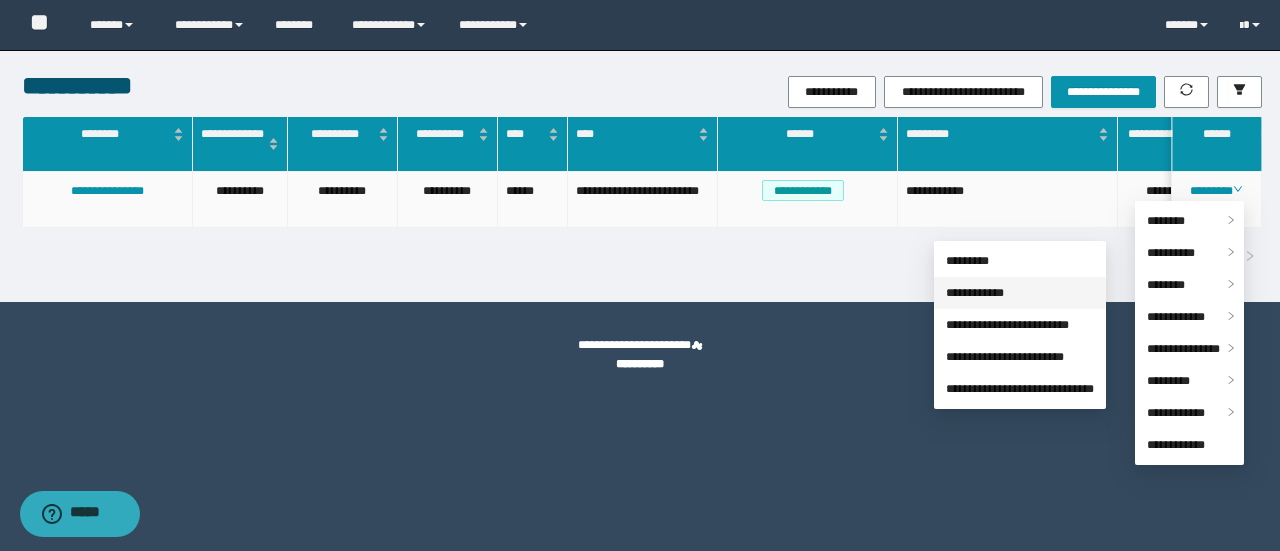 click on "**********" at bounding box center [975, 293] 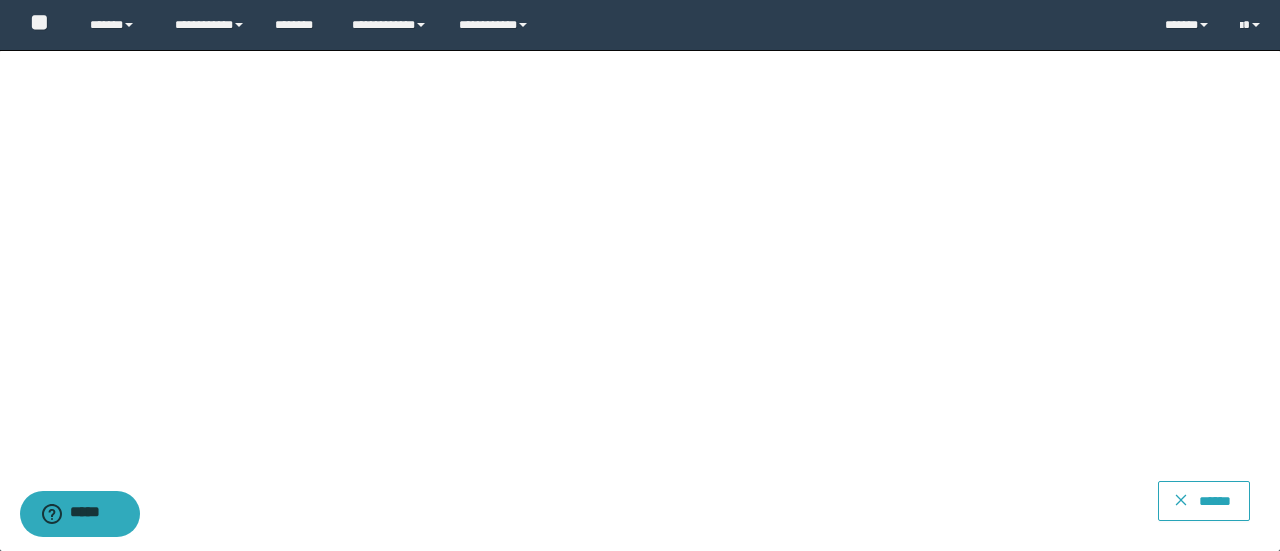 click on "******" at bounding box center (1215, 501) 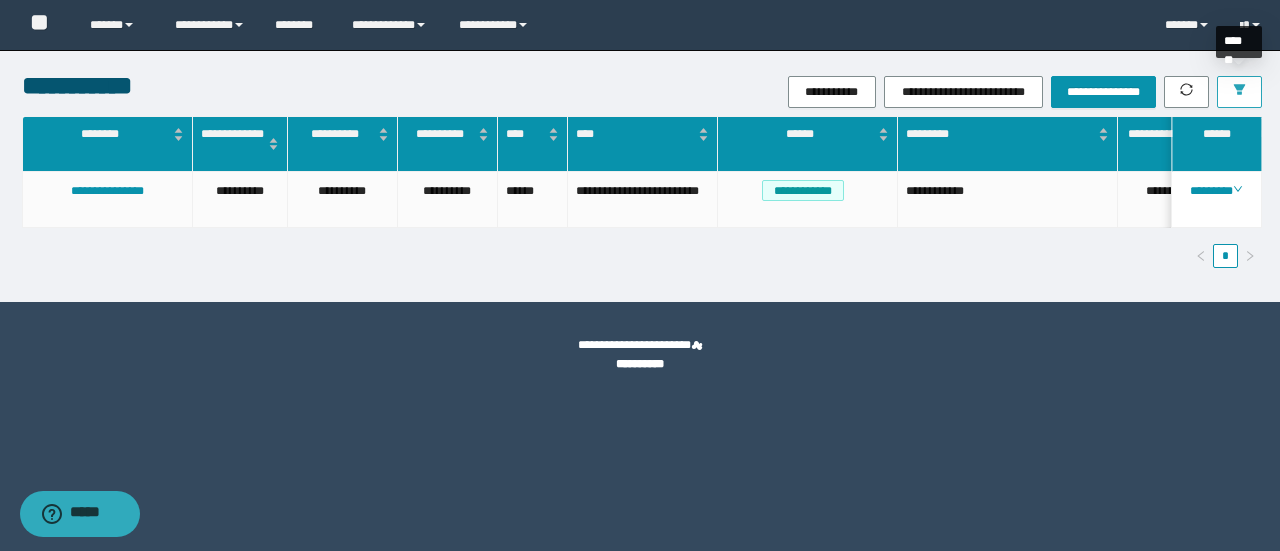 click at bounding box center [1239, 92] 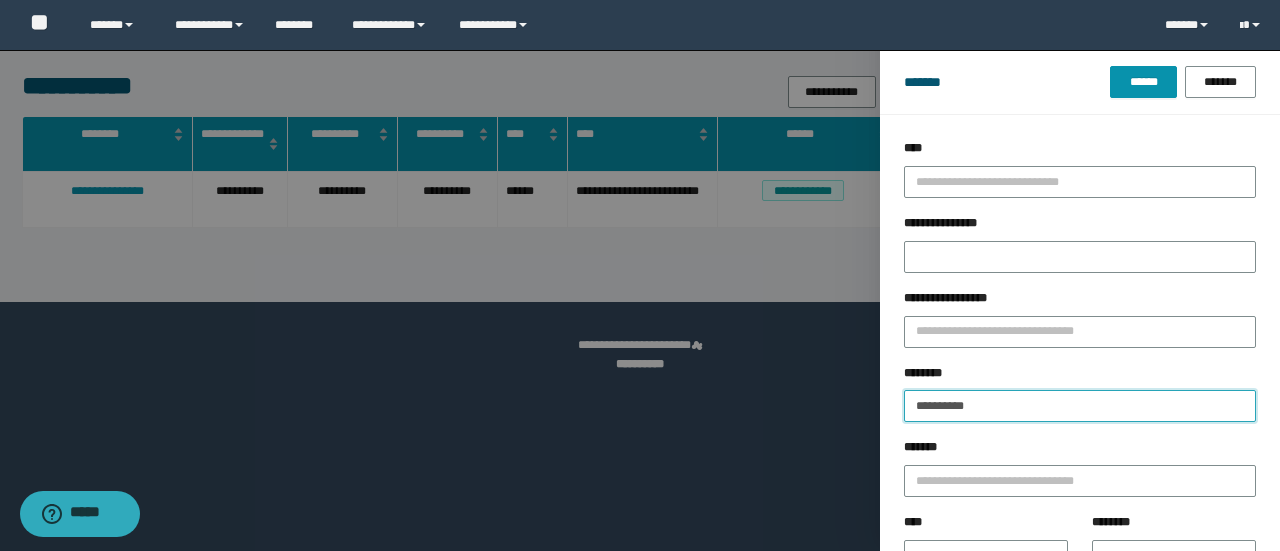drag, startPoint x: 1018, startPoint y: 396, endPoint x: 242, endPoint y: 405, distance: 776.0522 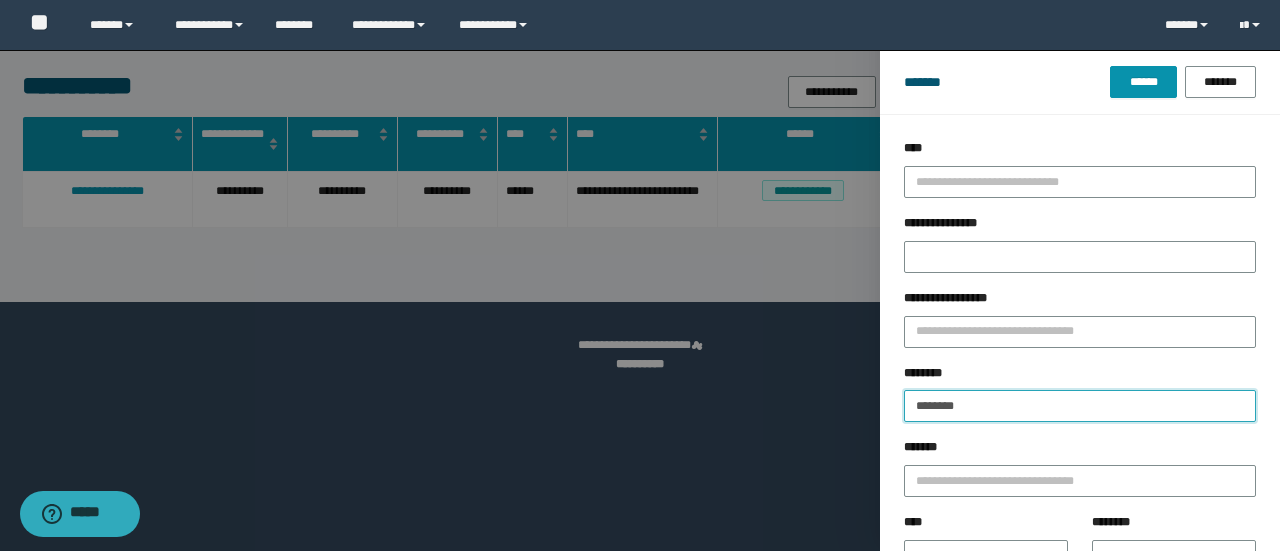 type on "********" 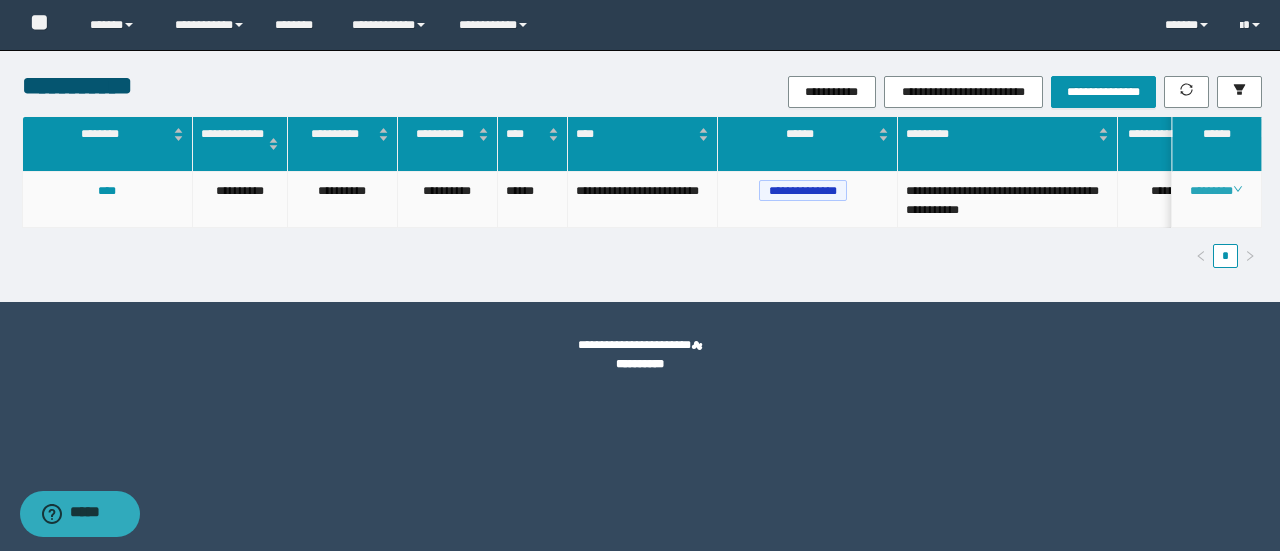 click on "********" at bounding box center (1216, 191) 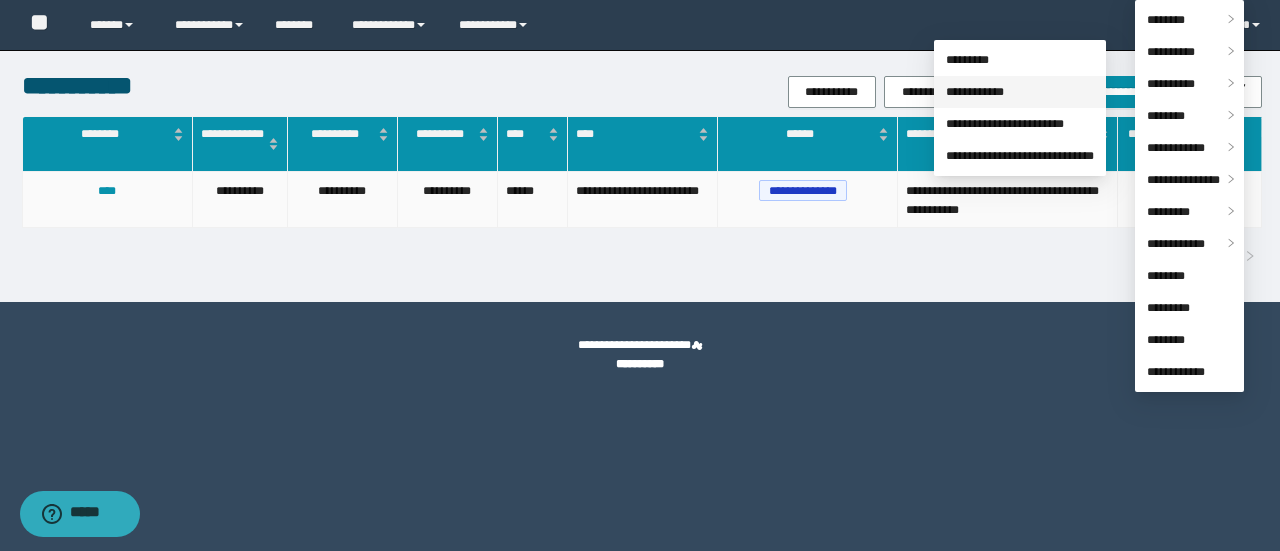 click on "**********" at bounding box center (975, 92) 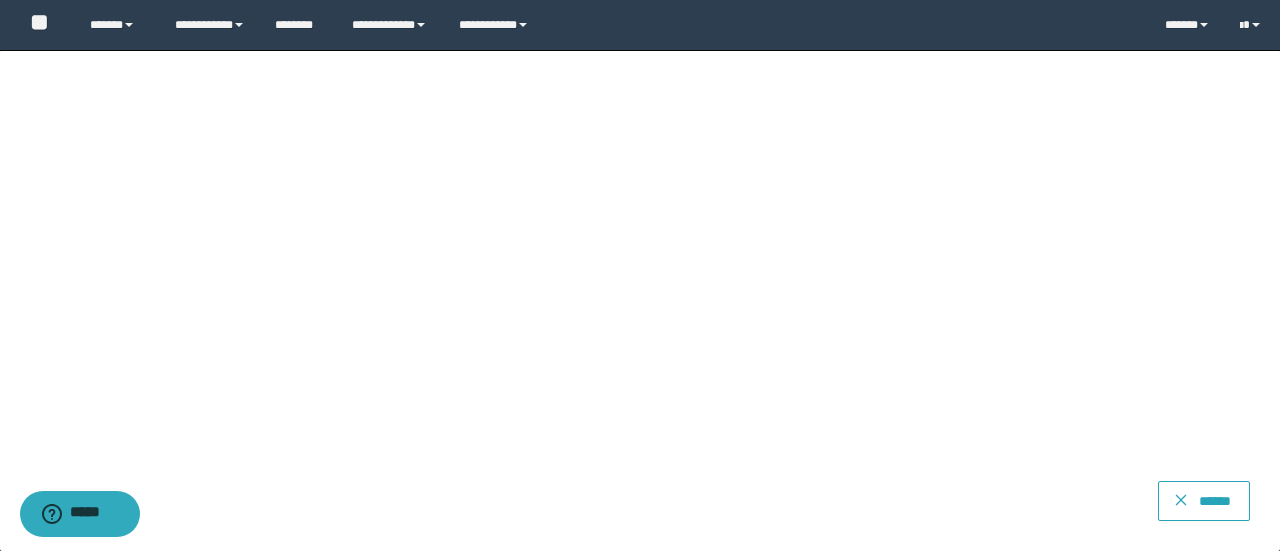 click on "******" at bounding box center (1215, 501) 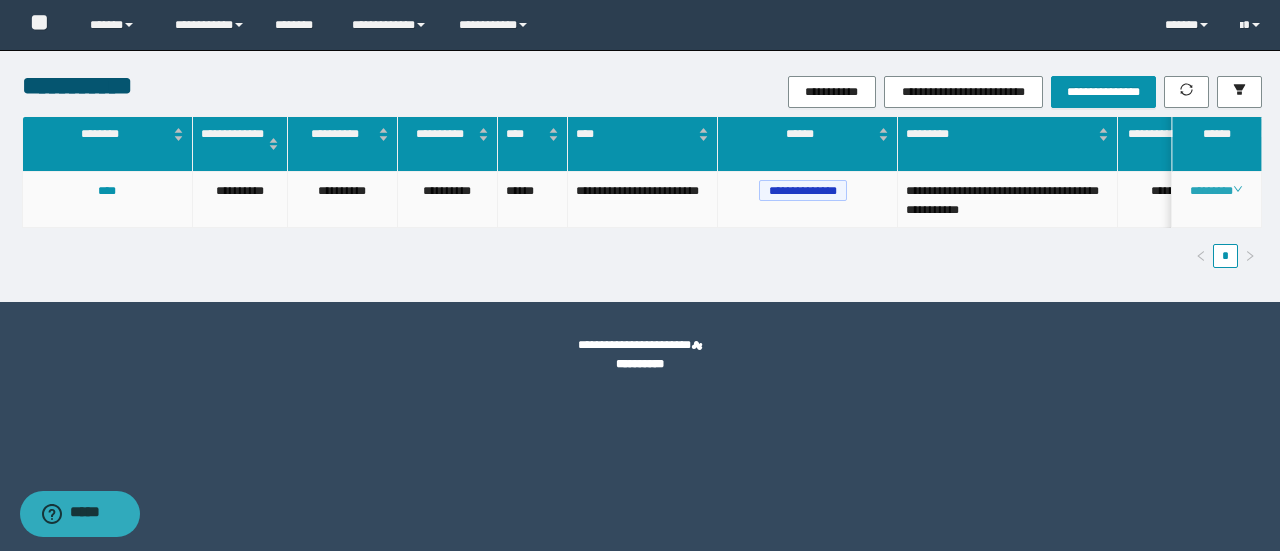 click on "********" at bounding box center [1216, 191] 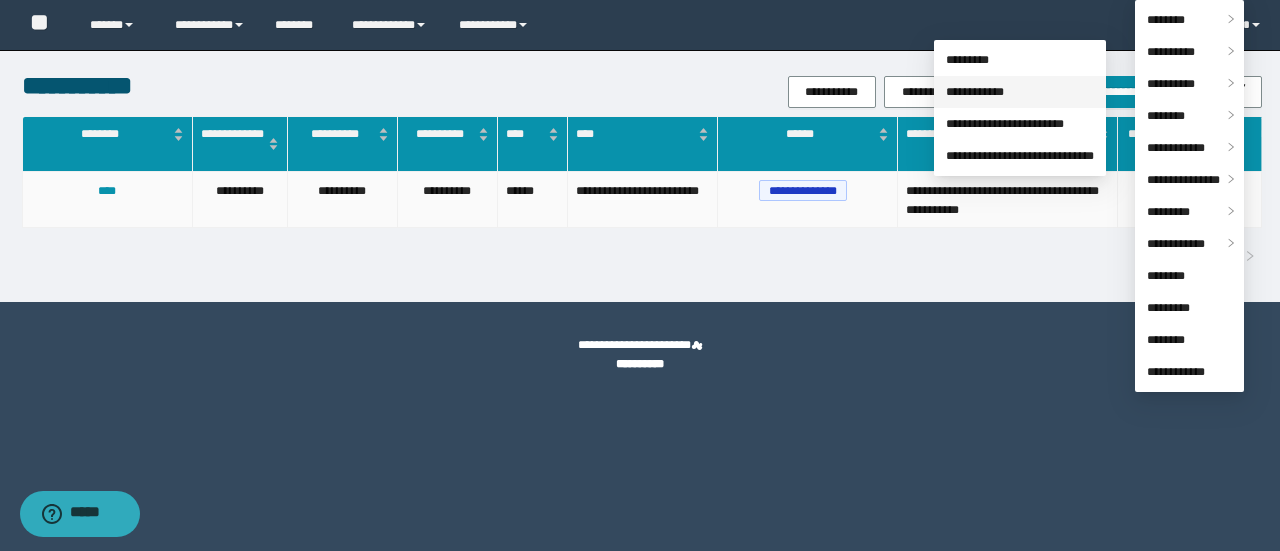 click on "**********" at bounding box center (975, 92) 